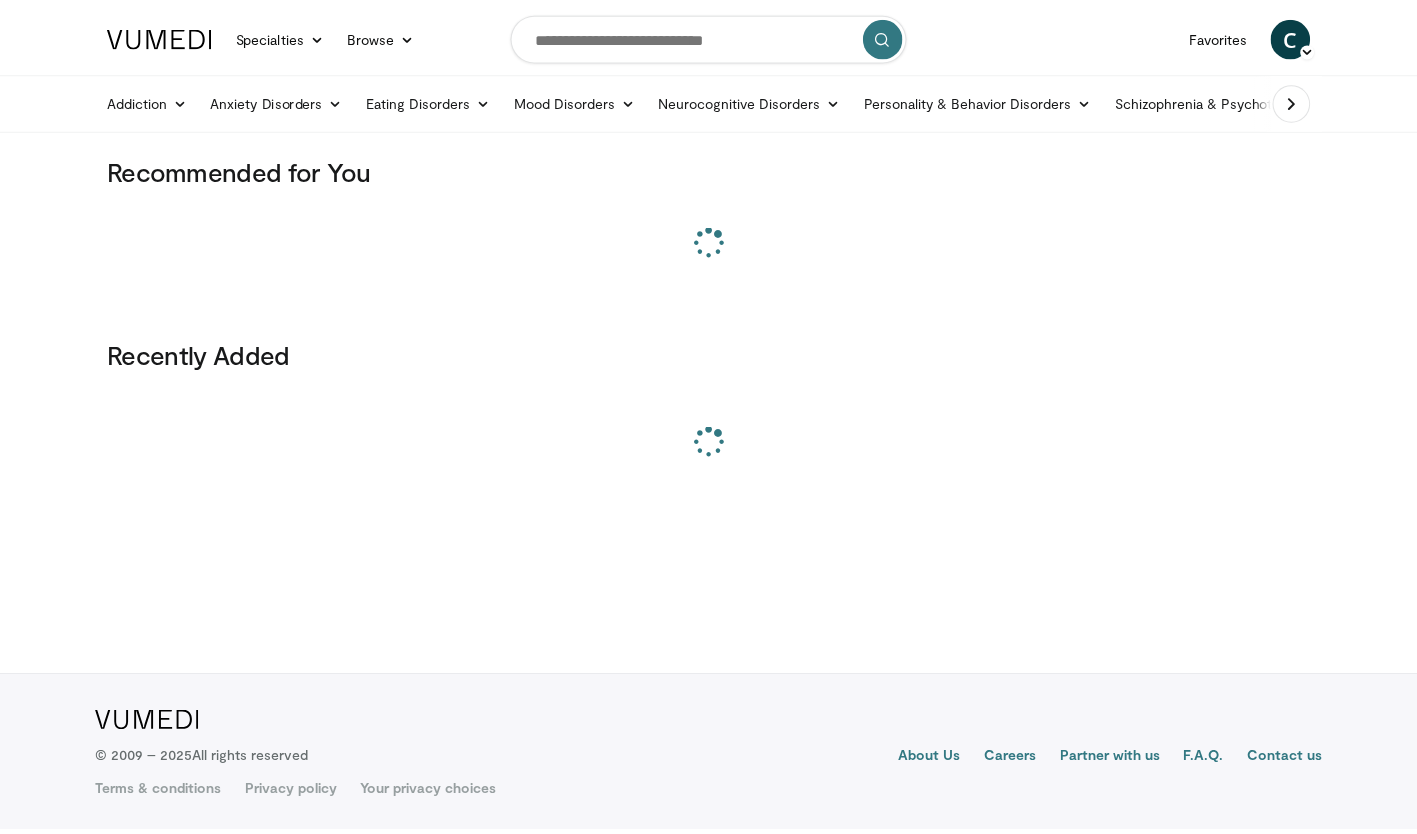 scroll, scrollTop: 0, scrollLeft: 0, axis: both 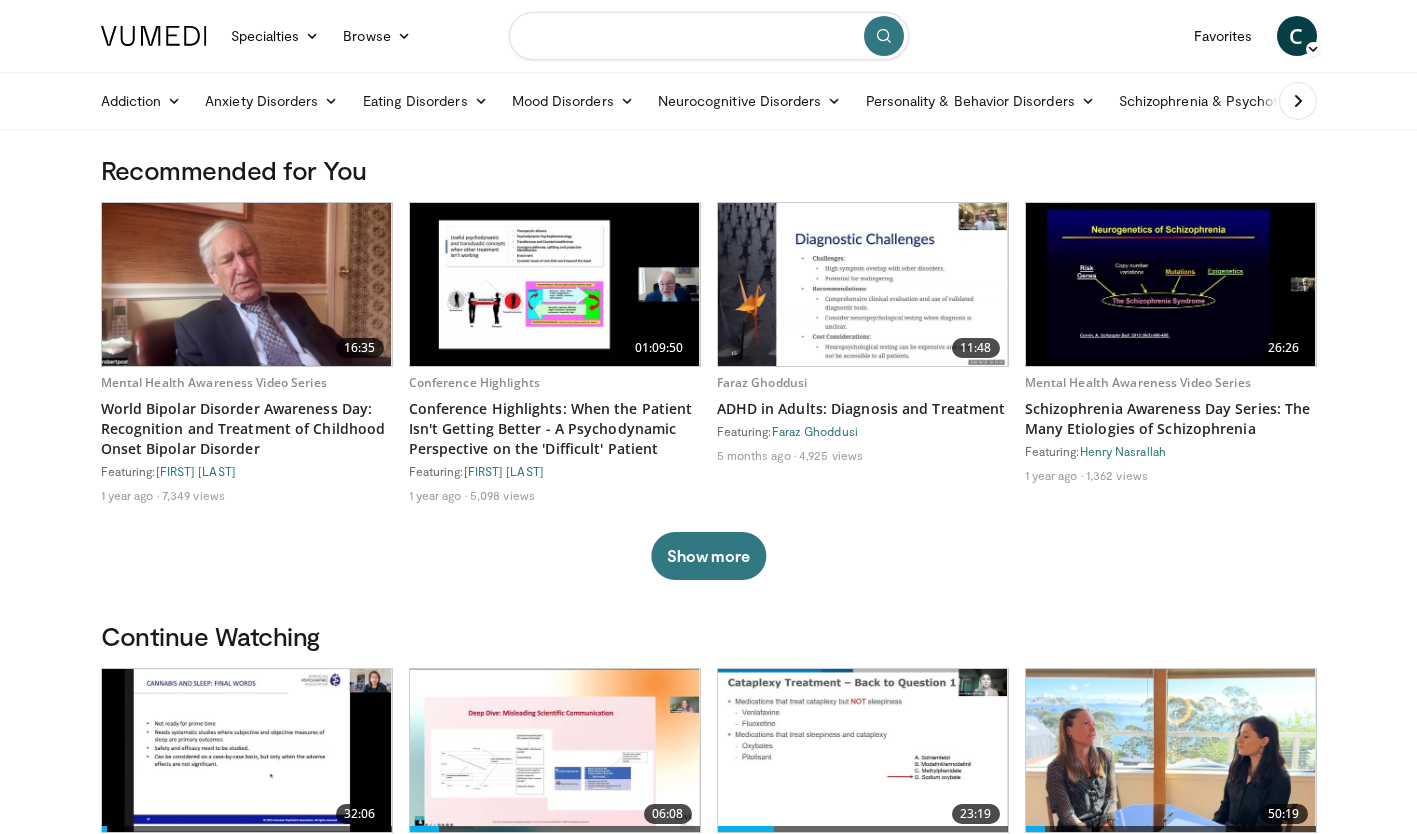 click at bounding box center (709, 36) 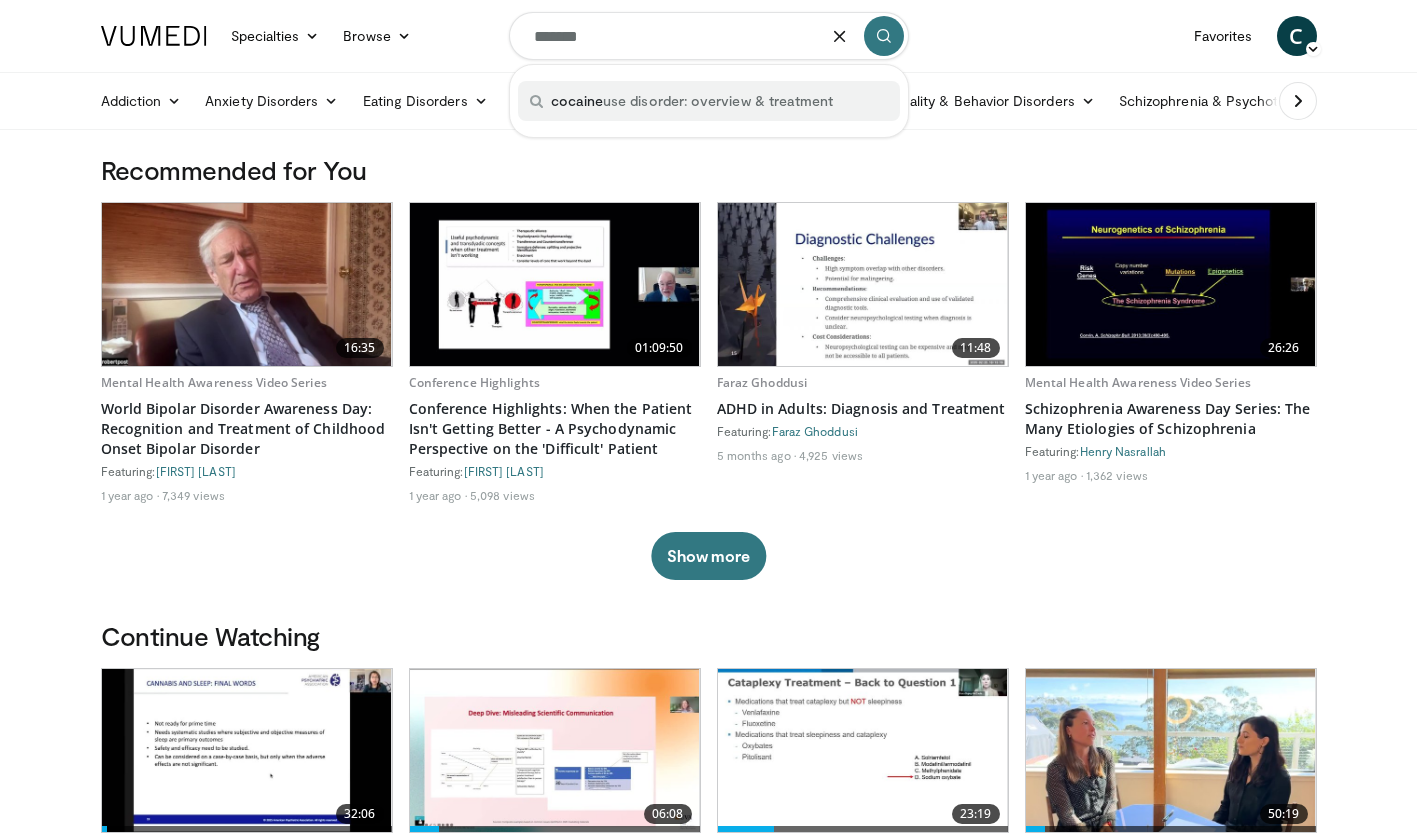 click on "cocaine  use disorder: overview & treatment" at bounding box center (692, 101) 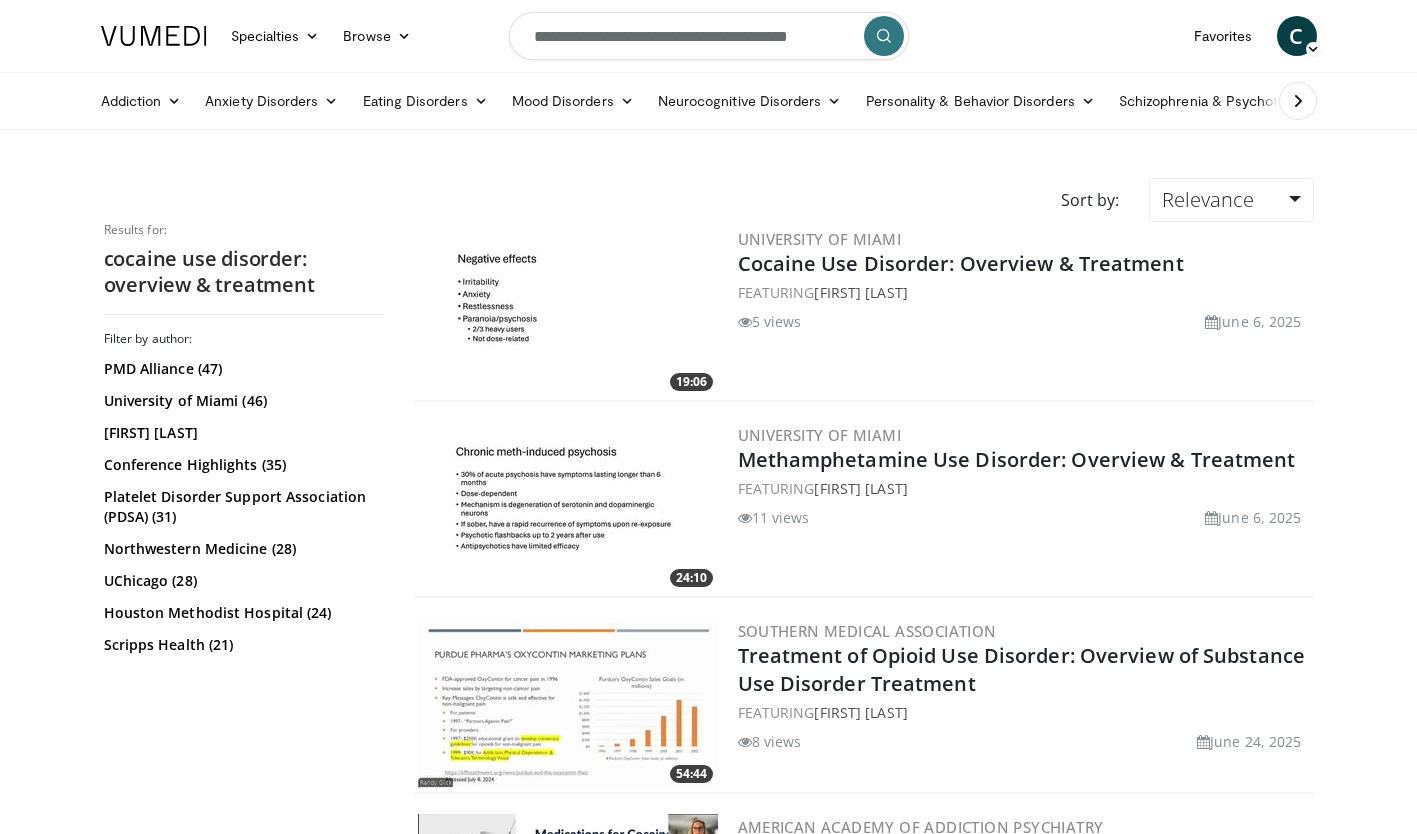 scroll, scrollTop: 0, scrollLeft: 0, axis: both 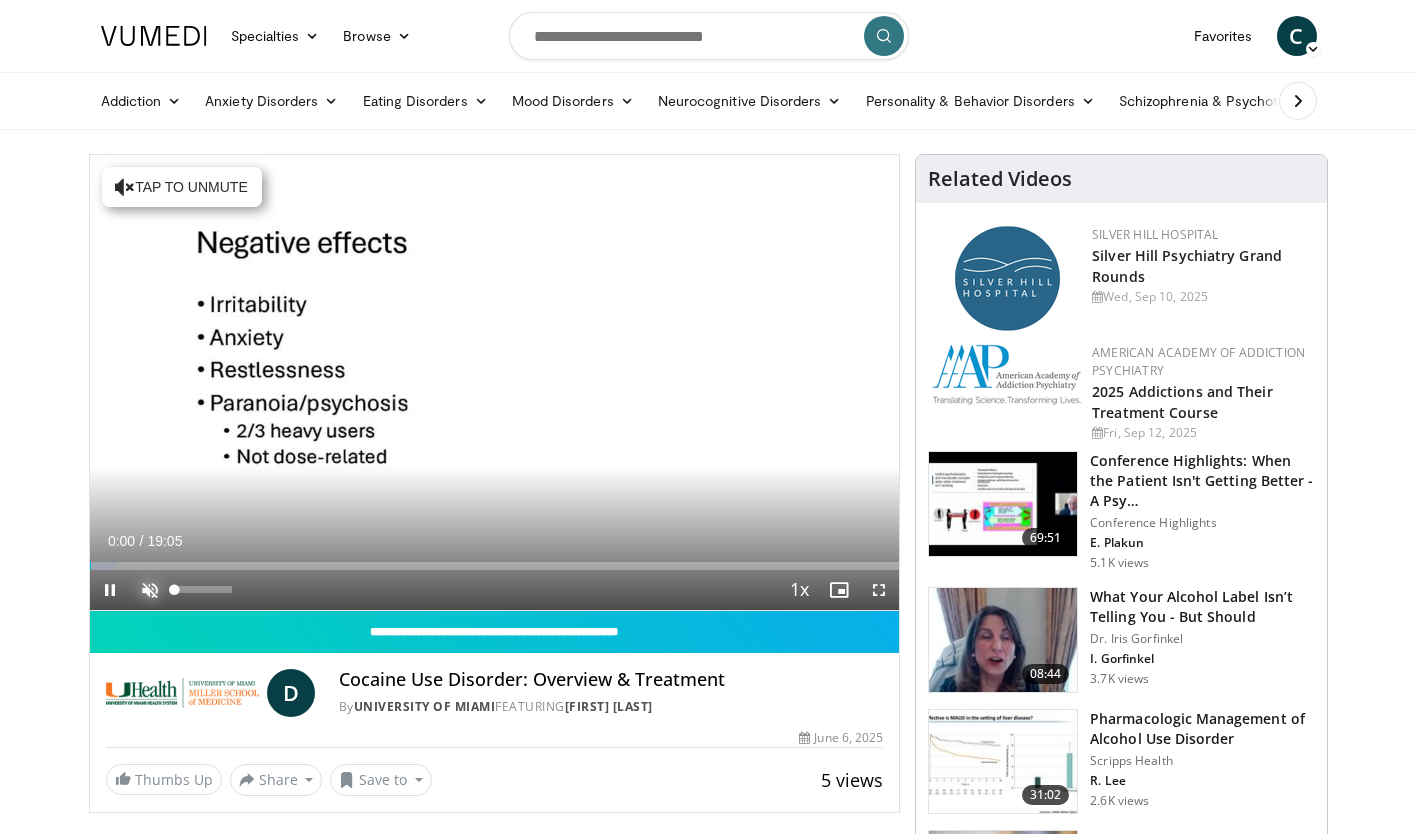 click at bounding box center [150, 590] 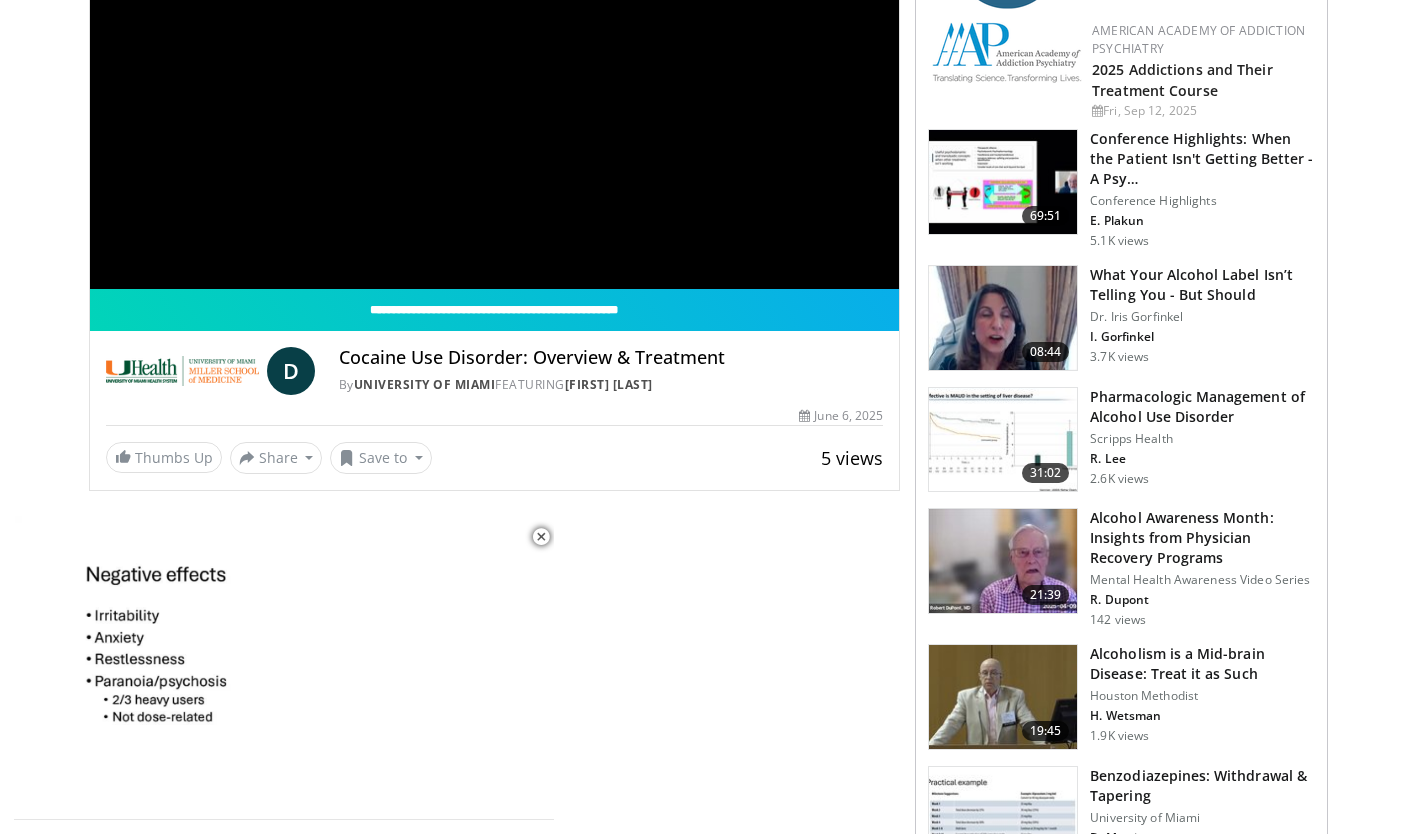 scroll, scrollTop: 360, scrollLeft: 0, axis: vertical 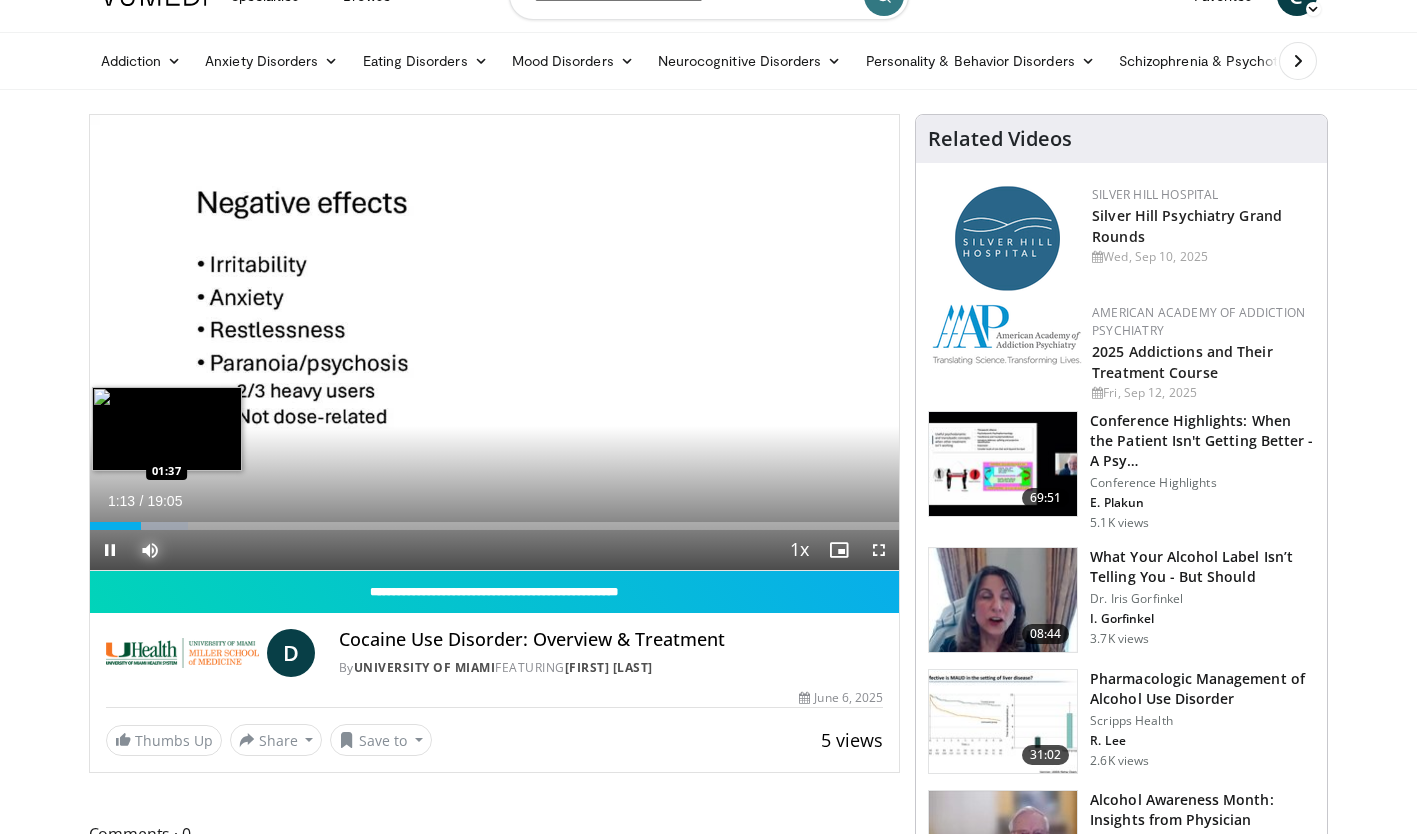 click on "Loaded :  12.12% 01:13 01:37" at bounding box center [495, 526] 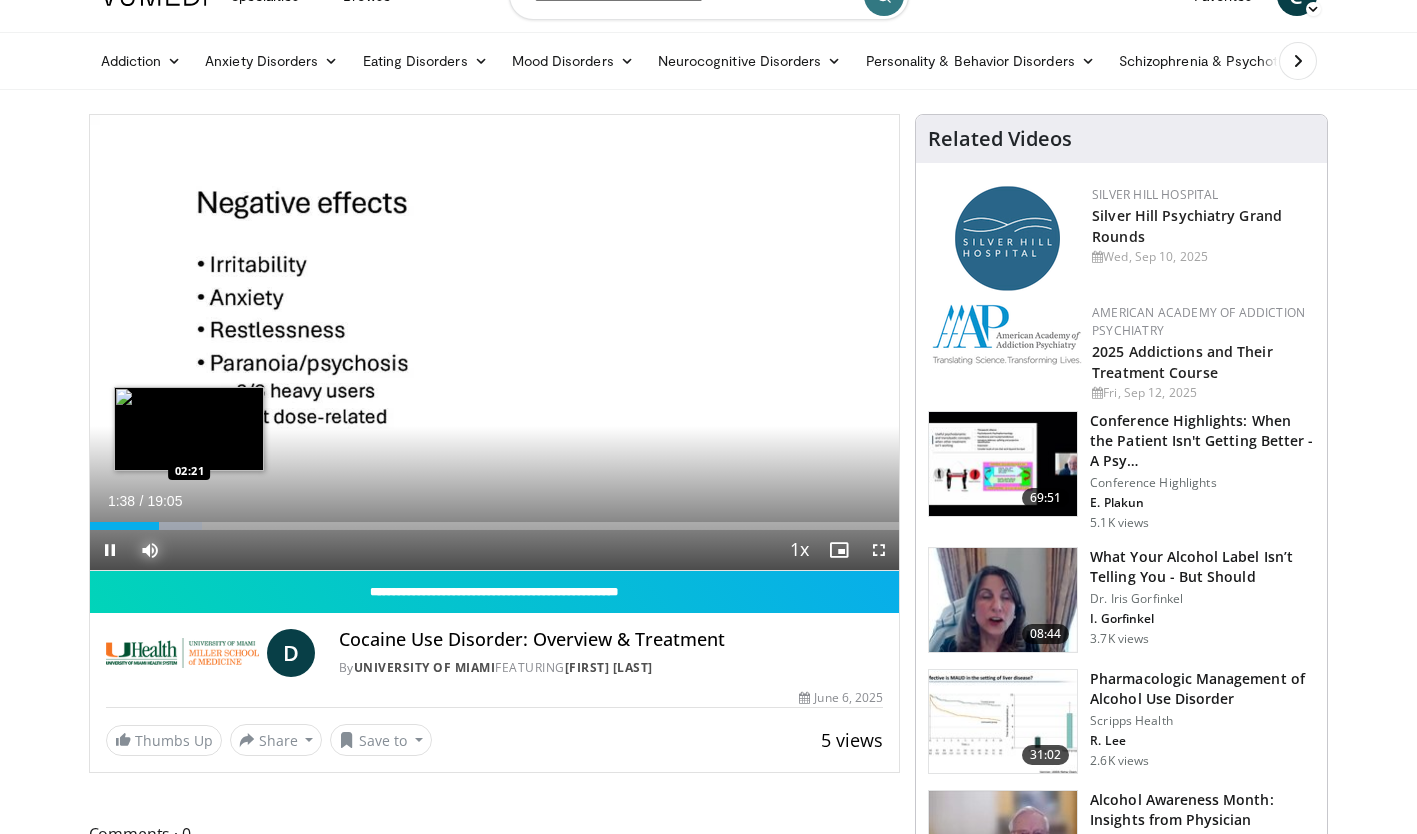 click at bounding box center [170, 526] 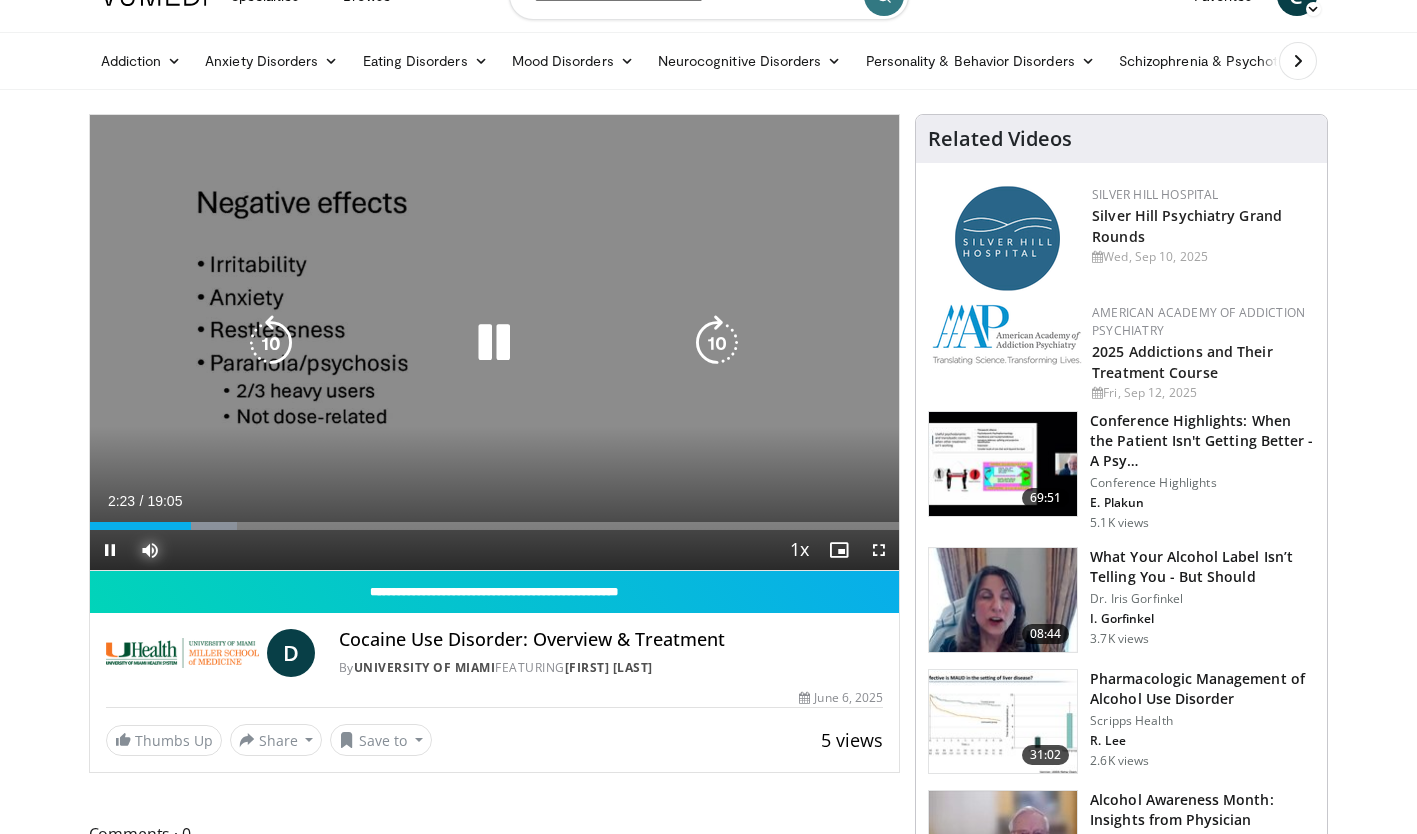 click on "02:23" at bounding box center [140, 526] 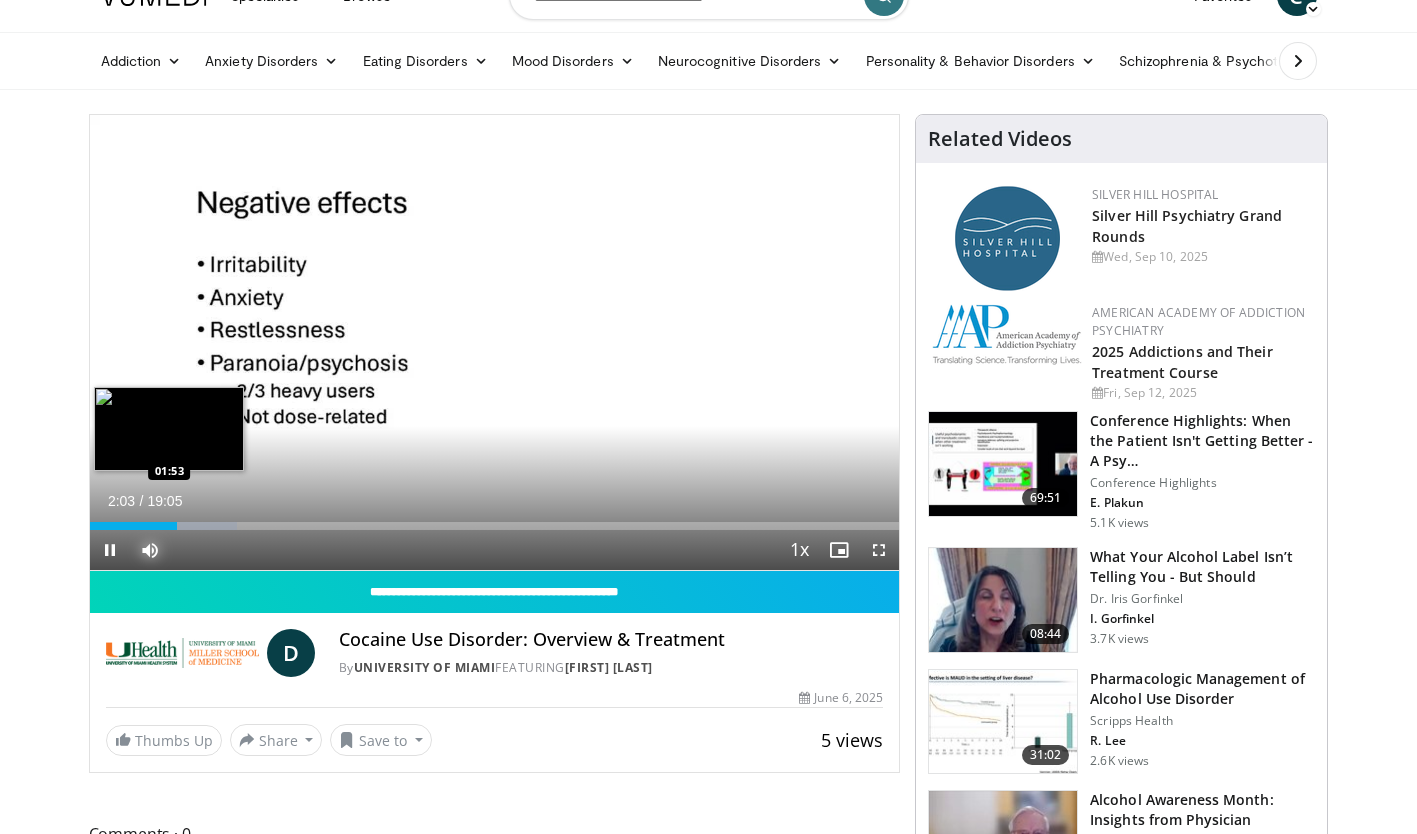click on "02:03" at bounding box center (133, 526) 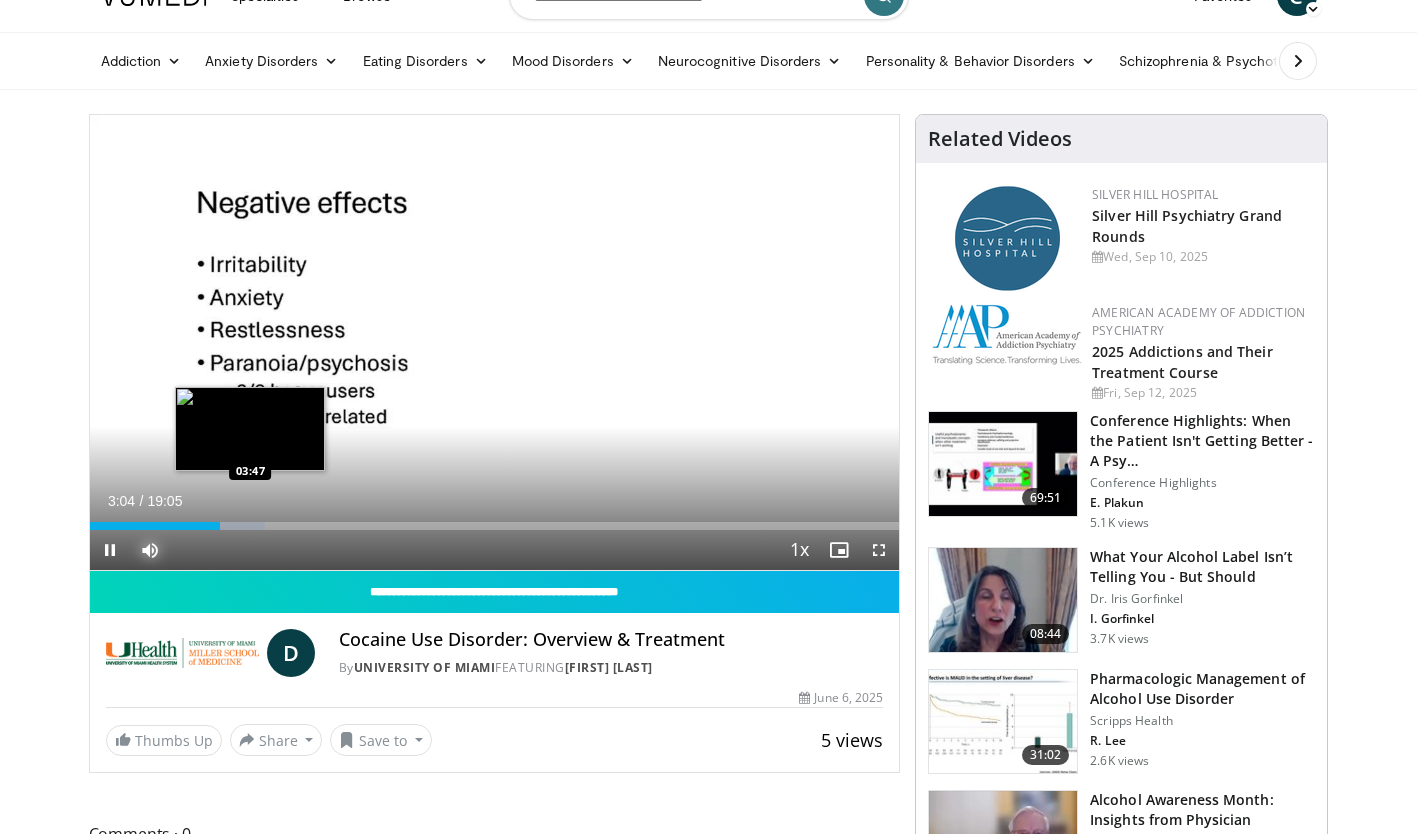 click on "Loaded :  21.65% 03:04 03:47" at bounding box center (495, 520) 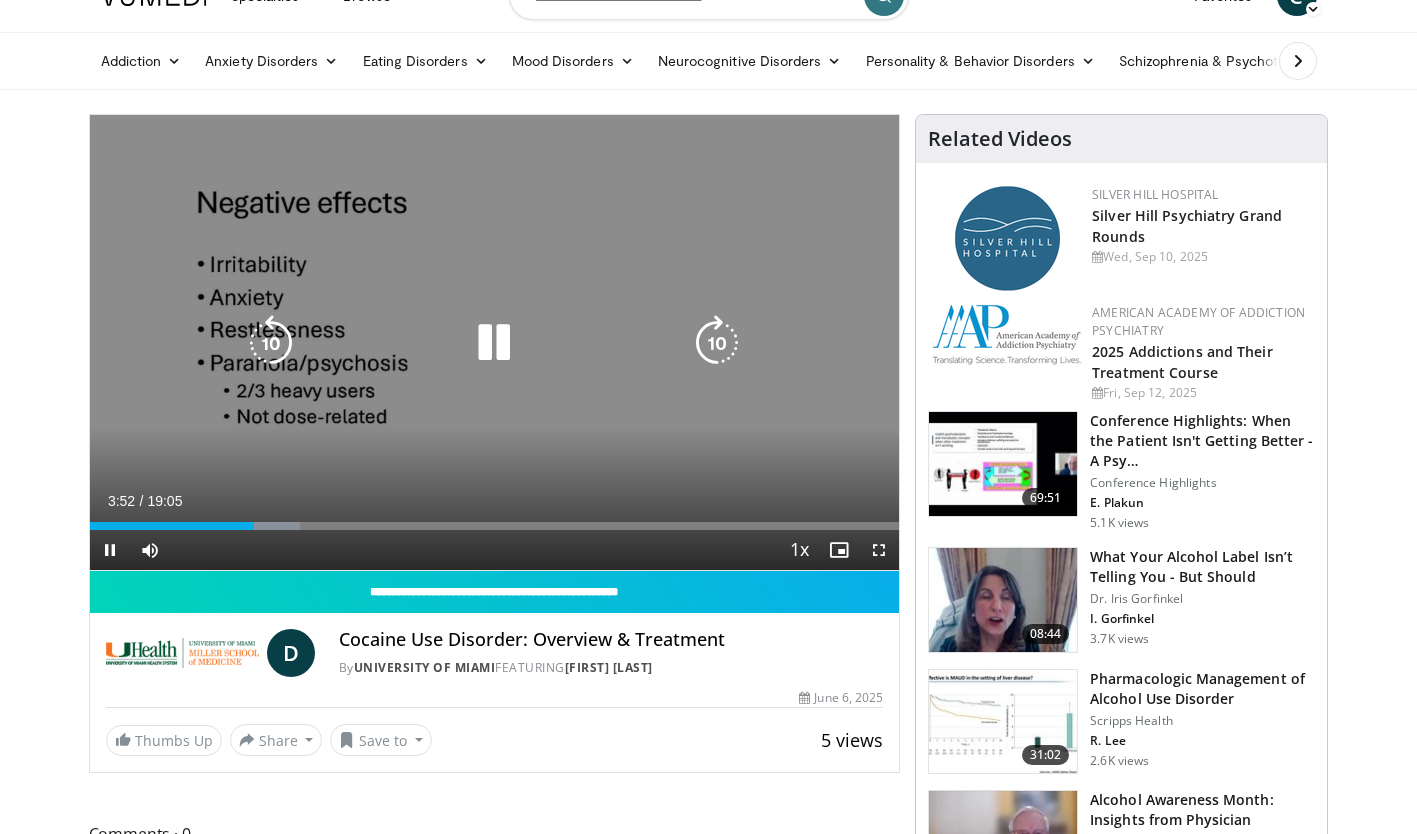 click at bounding box center [494, 343] 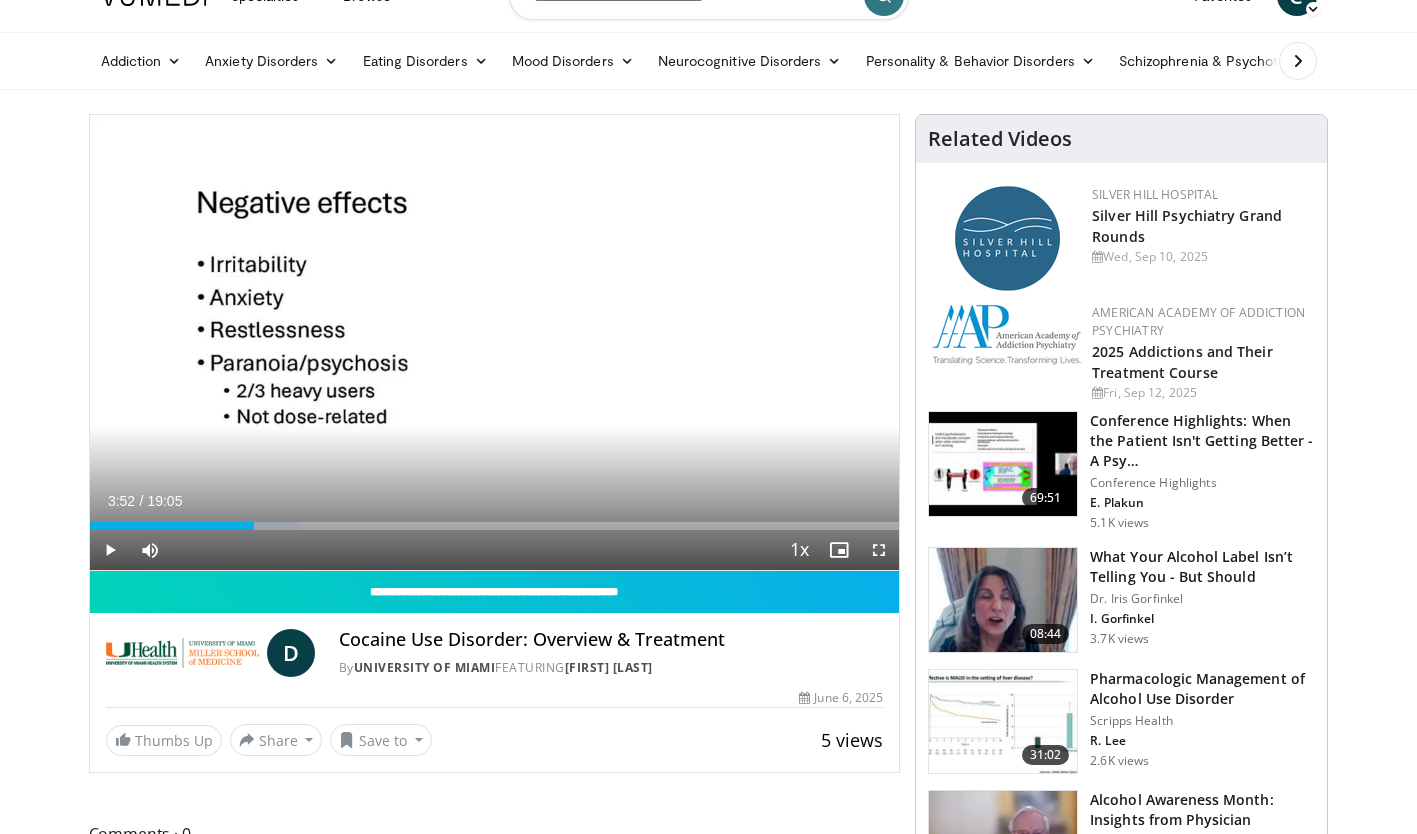 scroll, scrollTop: 0, scrollLeft: 0, axis: both 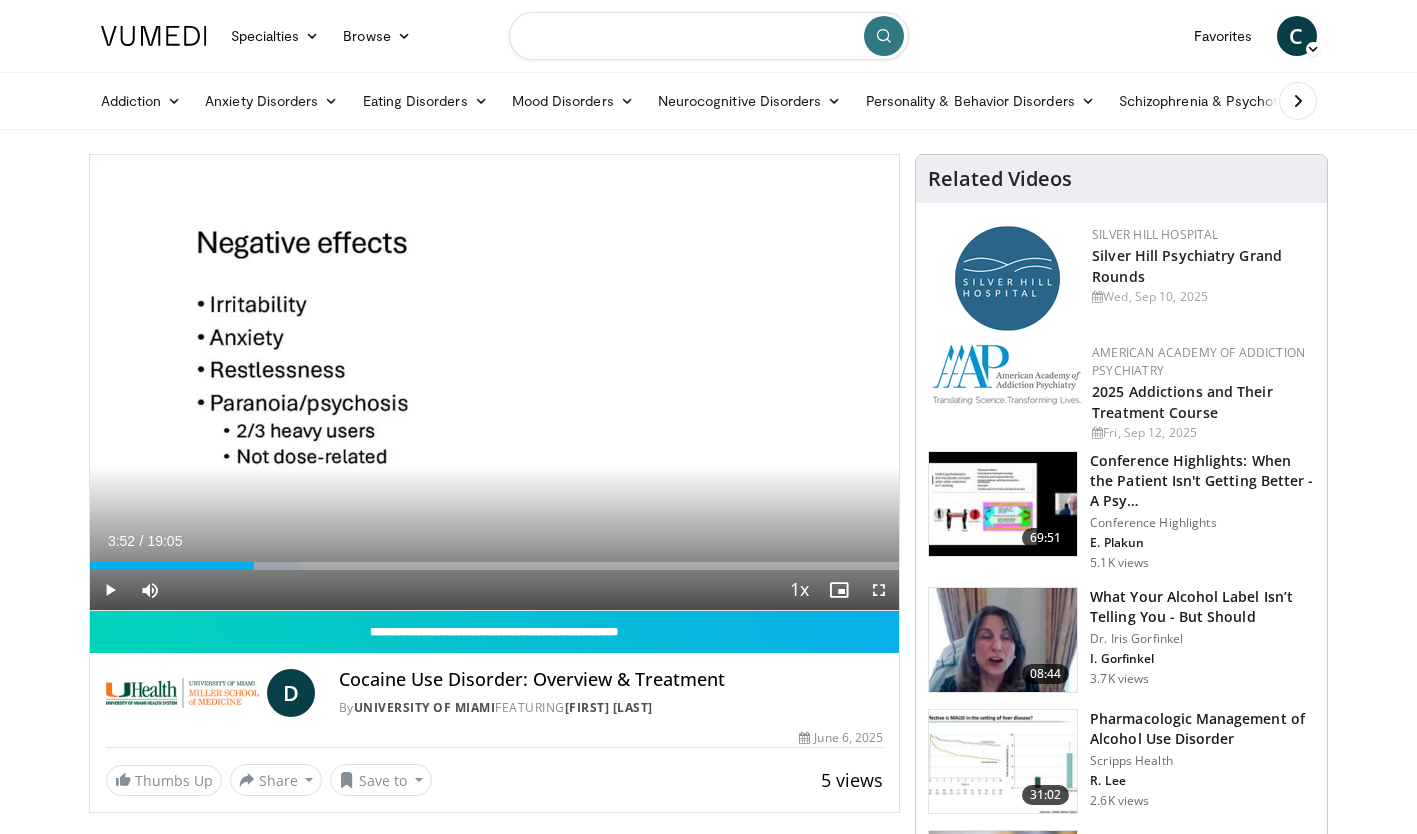 click at bounding box center [709, 36] 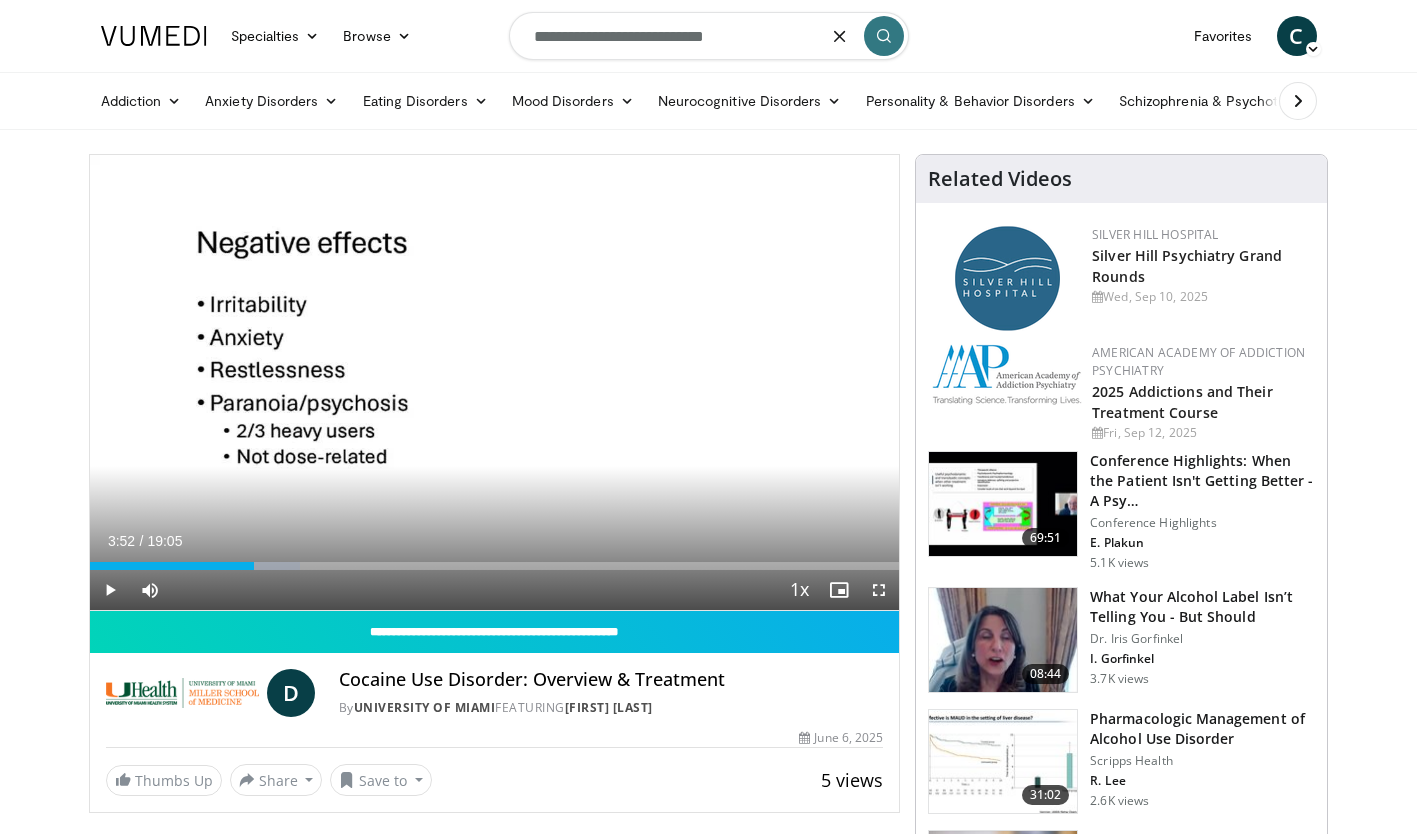 type on "**********" 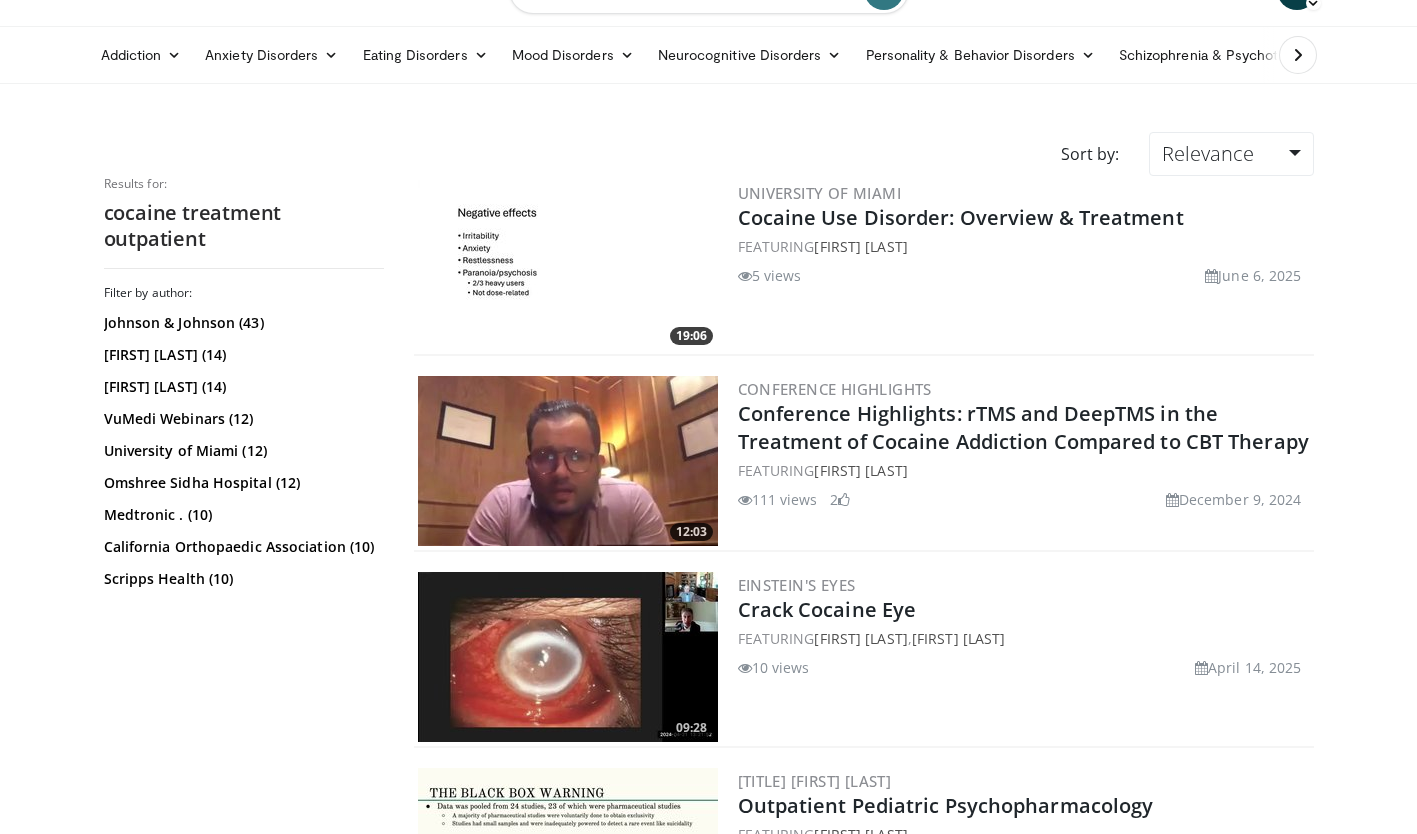 scroll, scrollTop: 0, scrollLeft: 0, axis: both 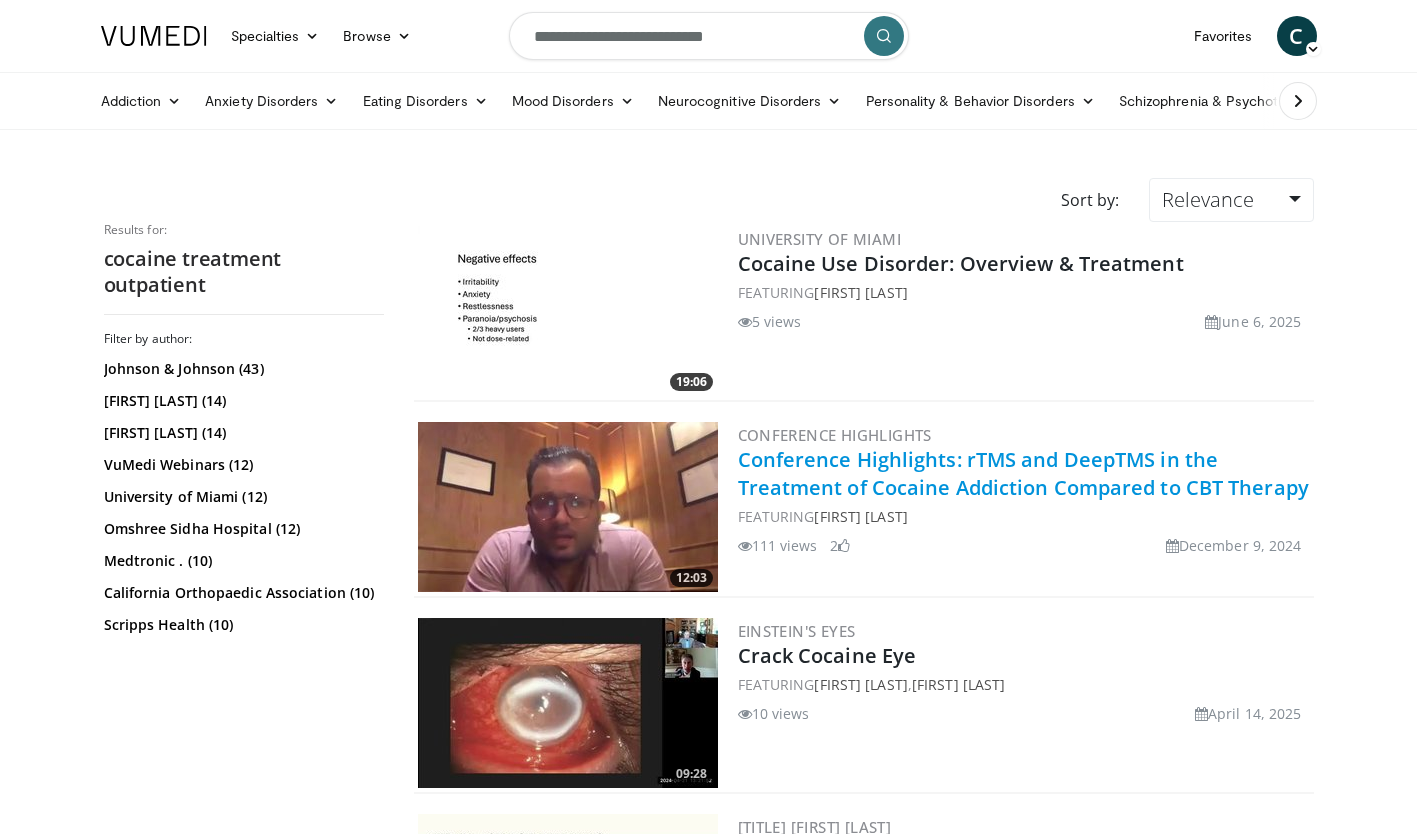 click on "Conference Highlights: rTMS and DeepTMS in the Treatment of Cocaine Addiction Compared to CBT Therapy" at bounding box center [1023, 473] 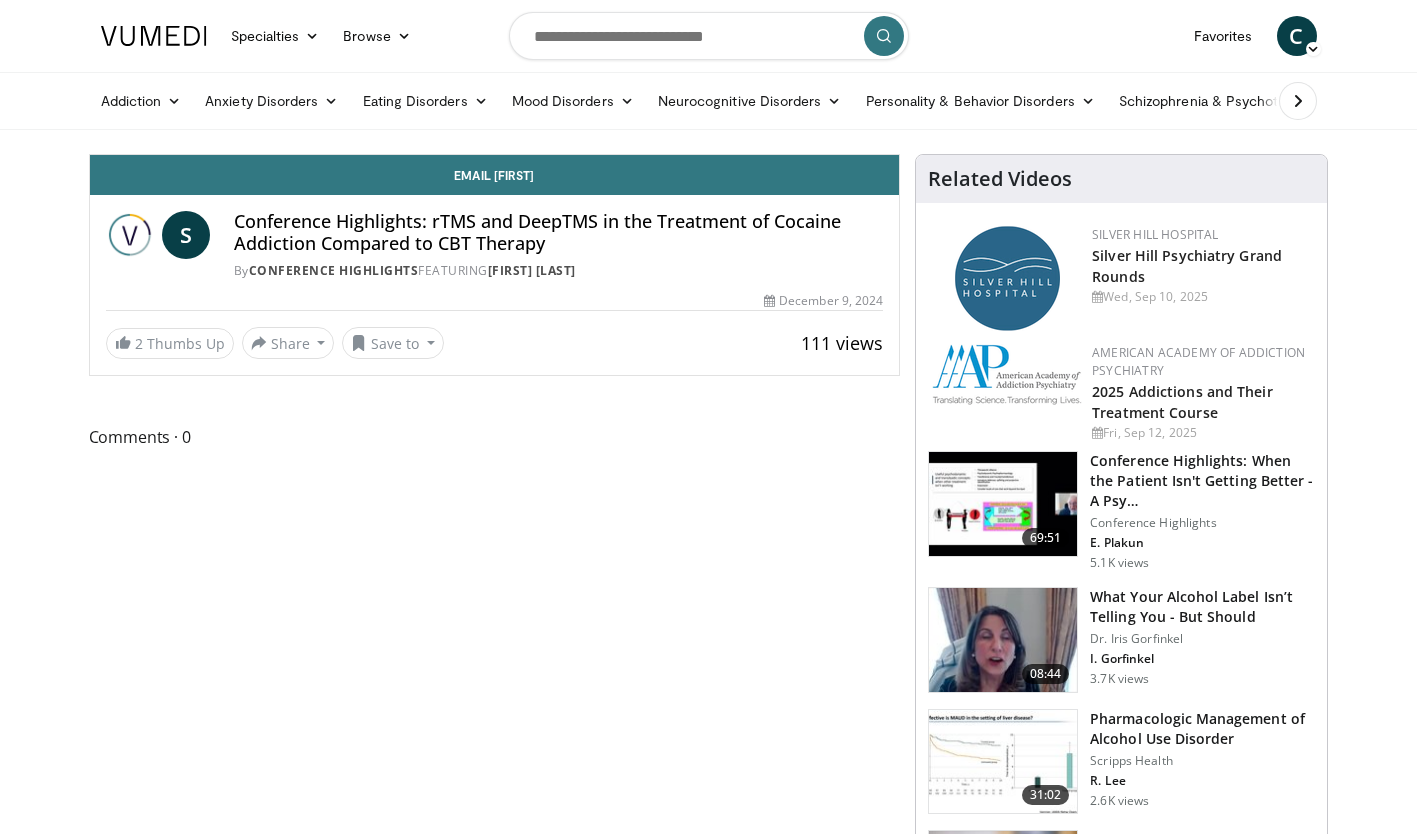 scroll, scrollTop: 0, scrollLeft: 0, axis: both 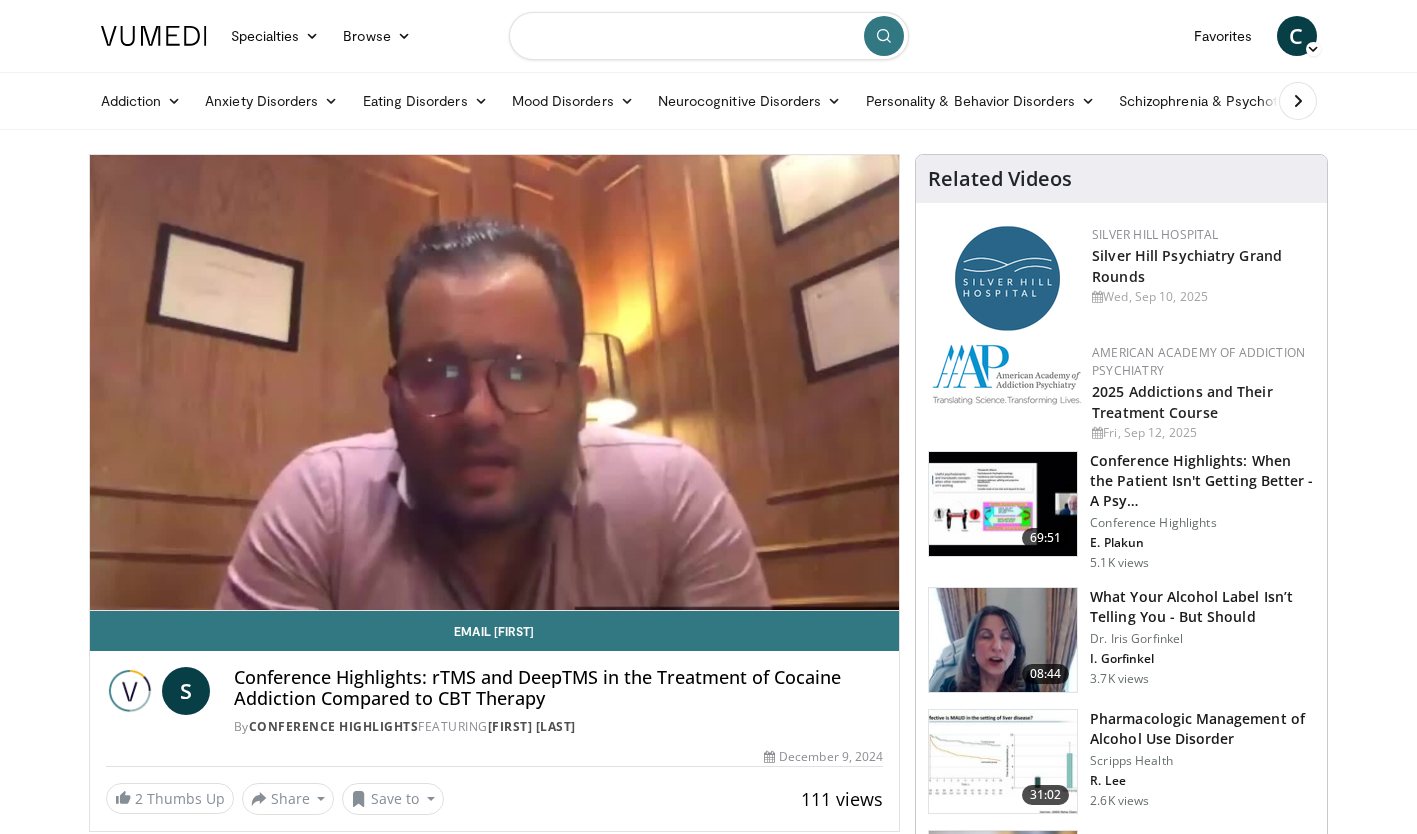 click at bounding box center [709, 36] 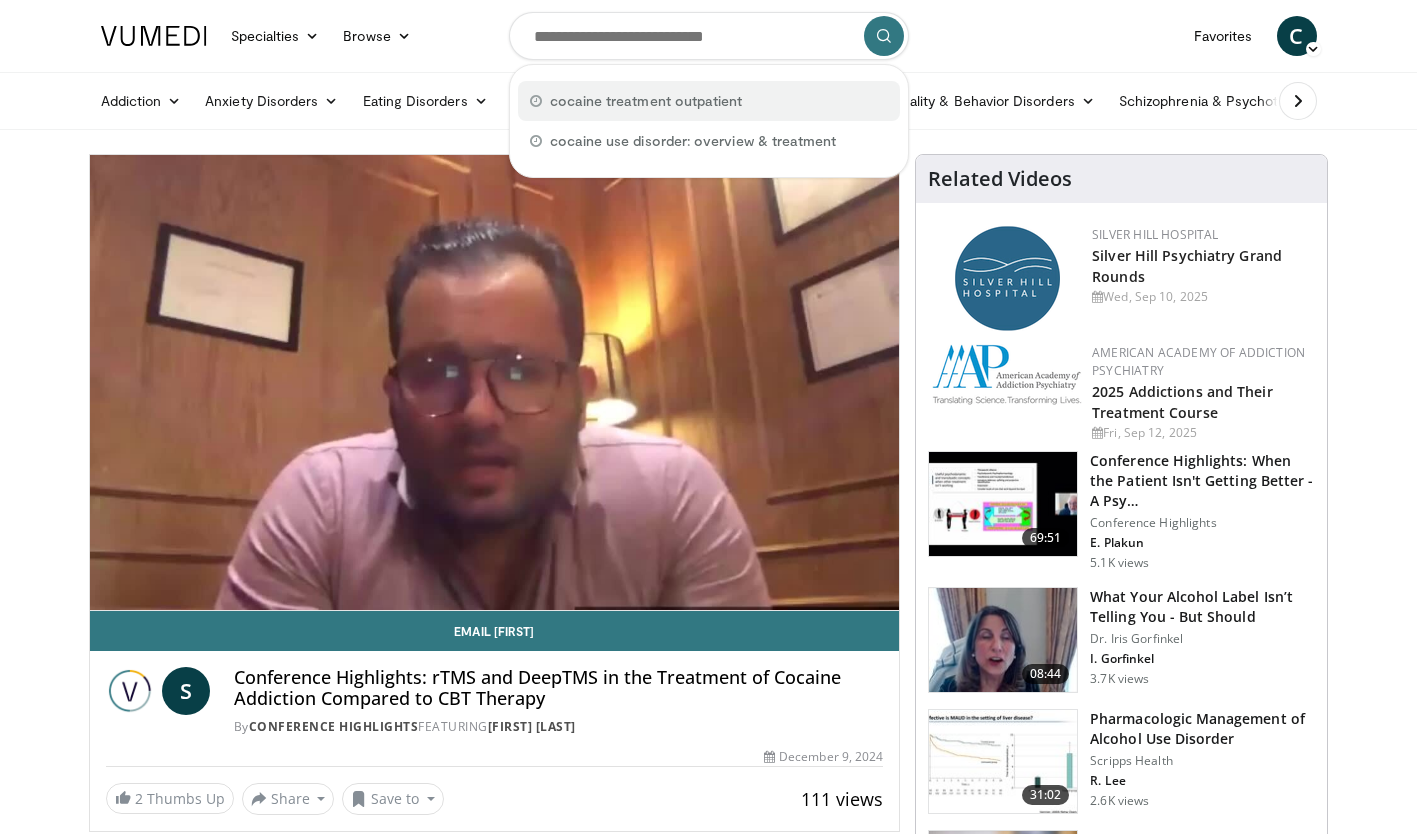 click on "cocaine treatment outpatient" at bounding box center (709, 101) 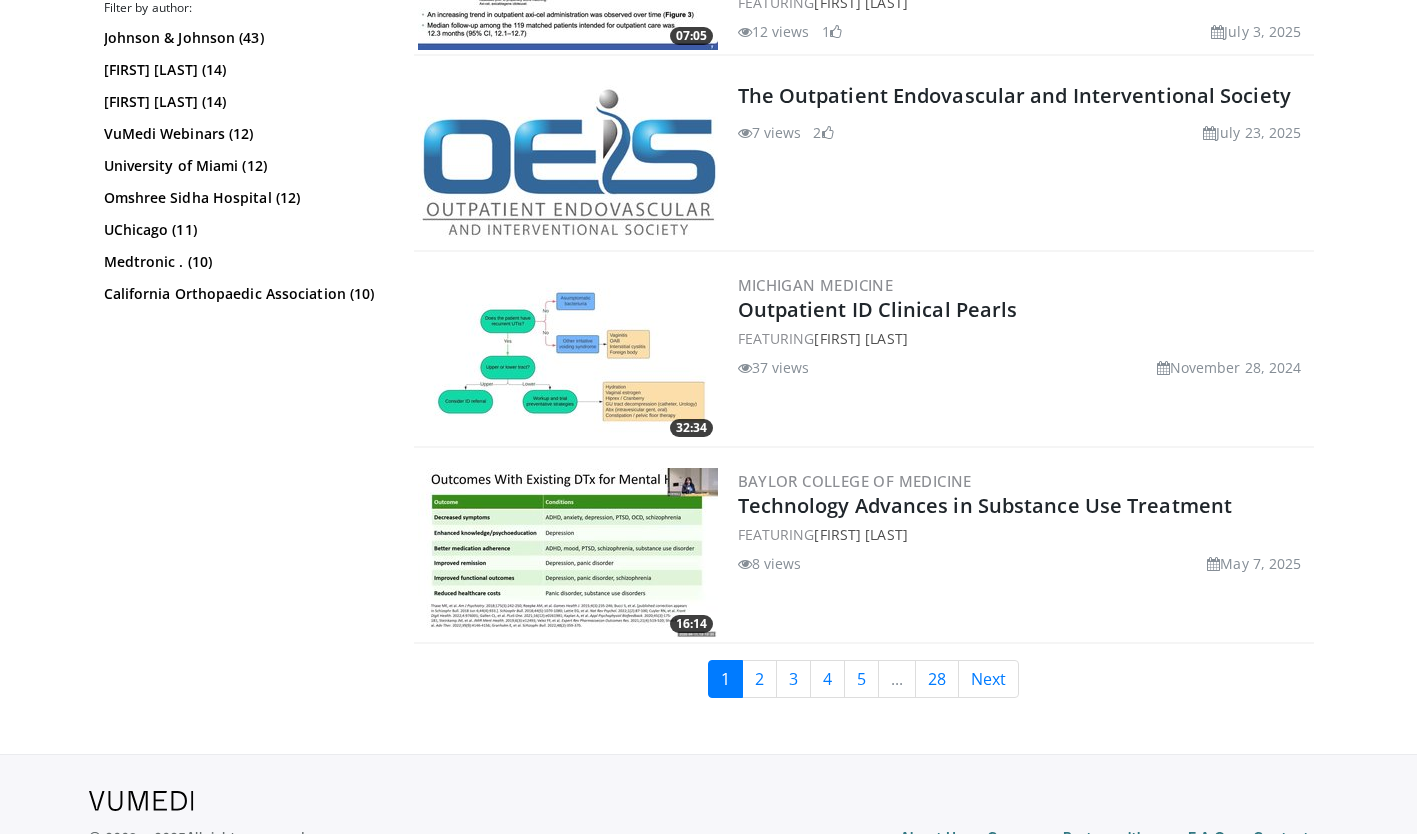 scroll, scrollTop: 4540, scrollLeft: 0, axis: vertical 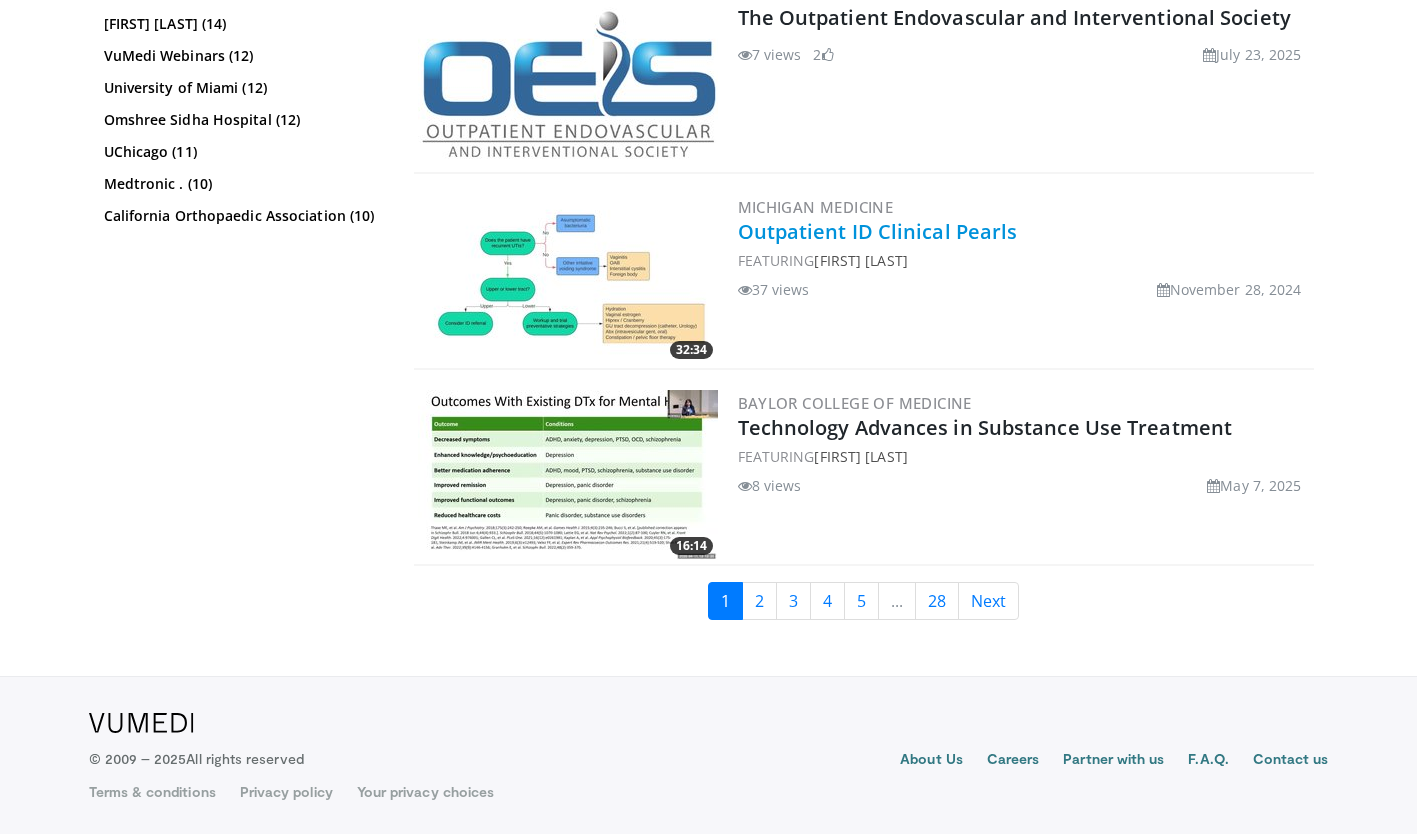 click on "Outpatient ID Clinical Pearls" at bounding box center [878, 231] 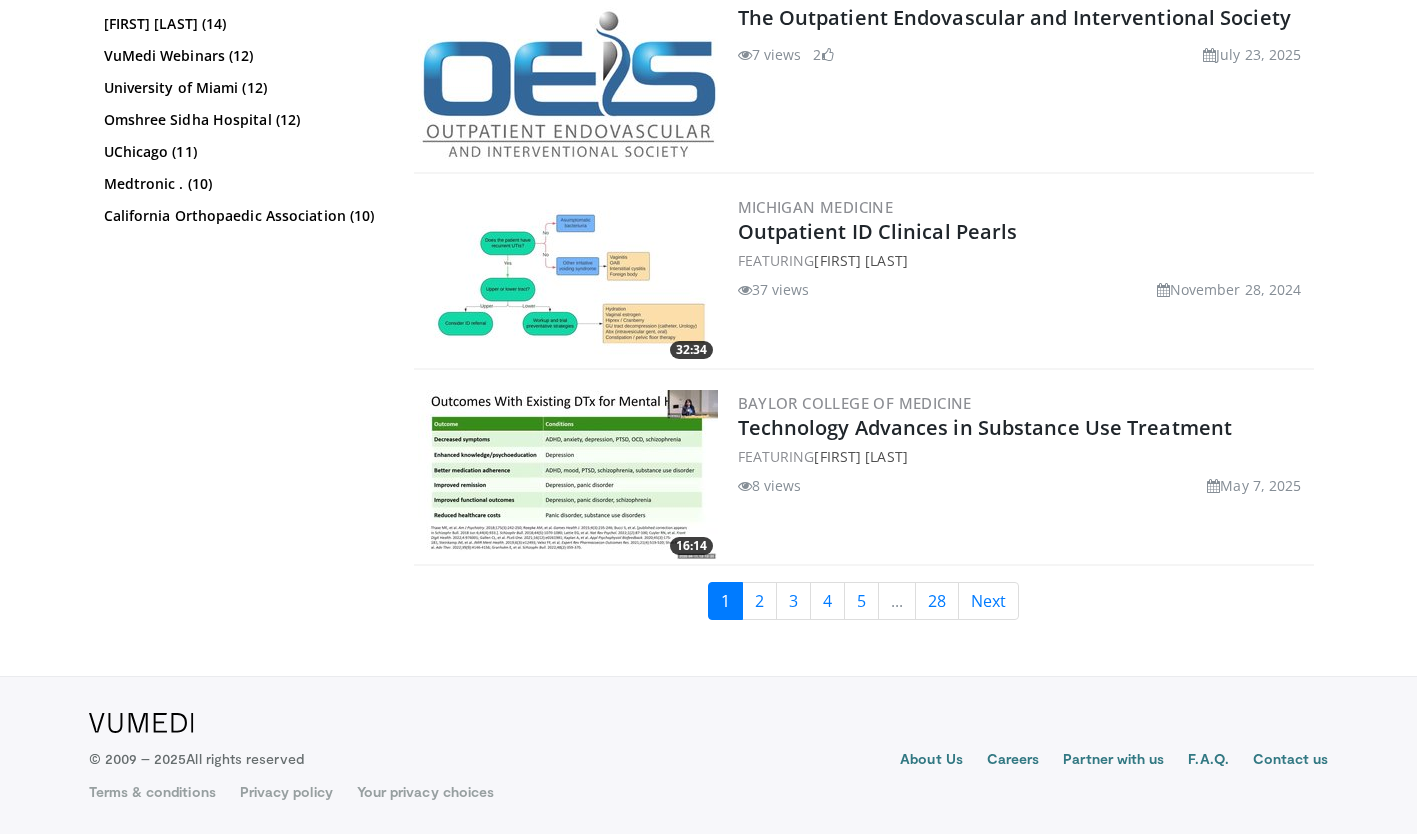 click at bounding box center [568, 475] 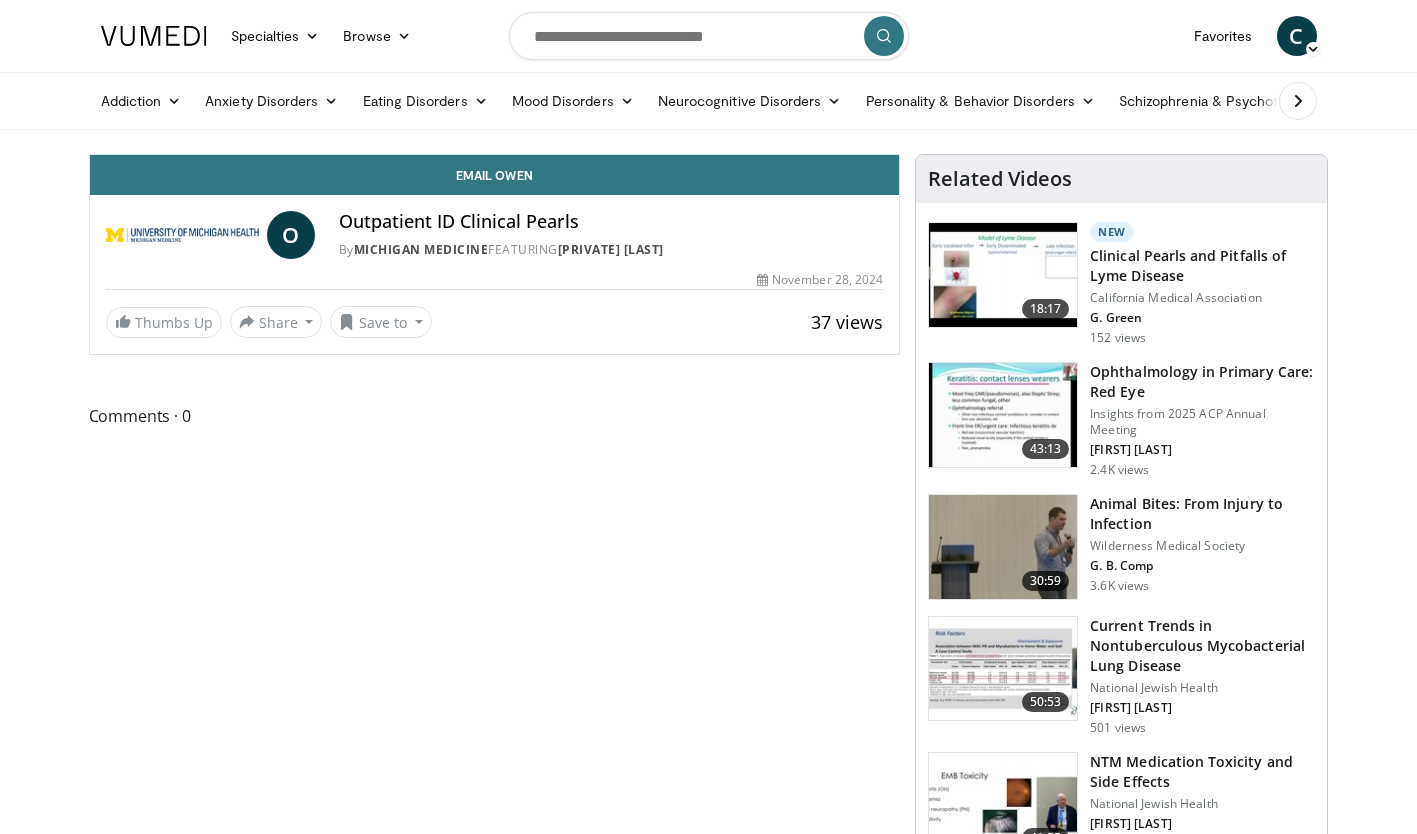 scroll, scrollTop: 0, scrollLeft: 0, axis: both 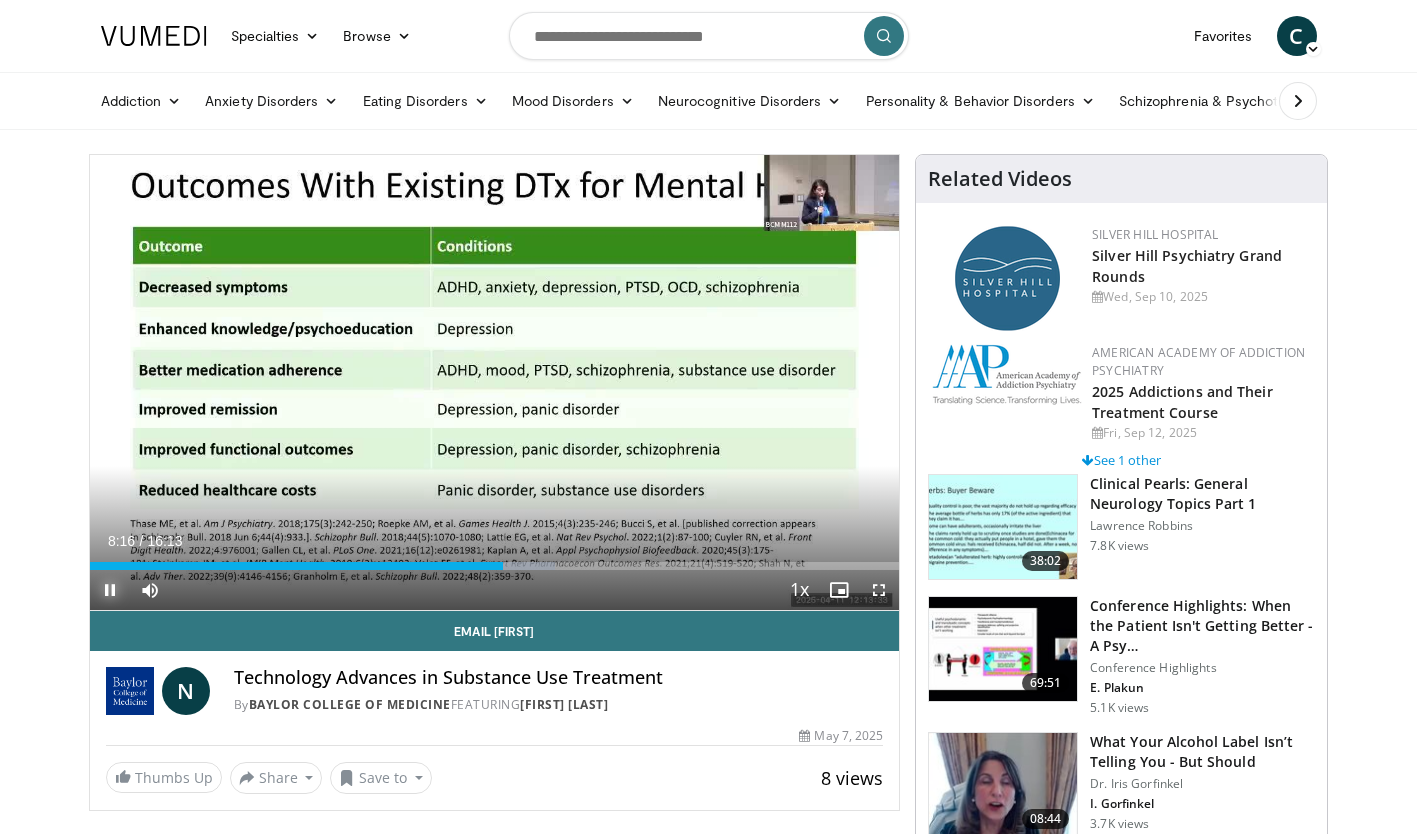 click at bounding box center (110, 590) 